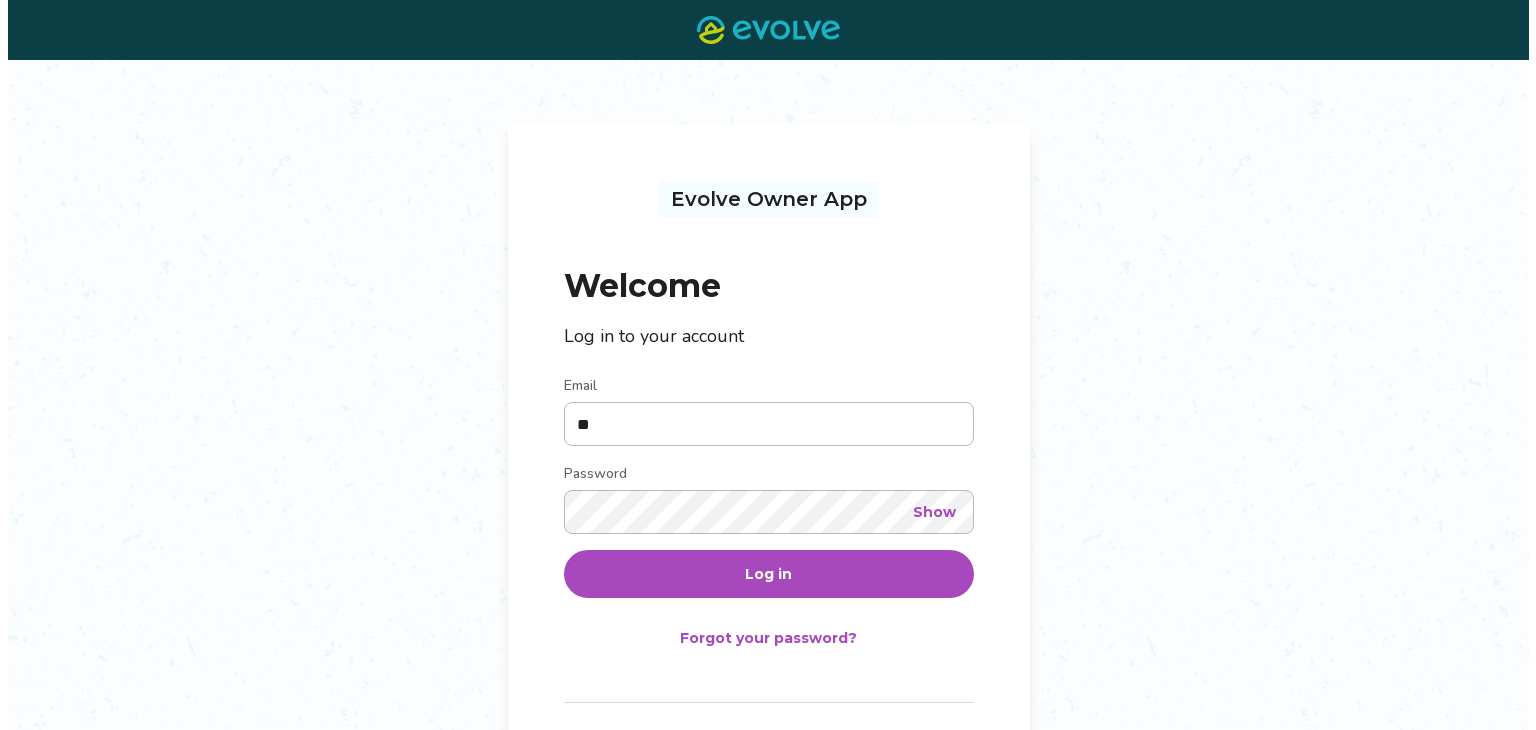 scroll, scrollTop: 0, scrollLeft: 0, axis: both 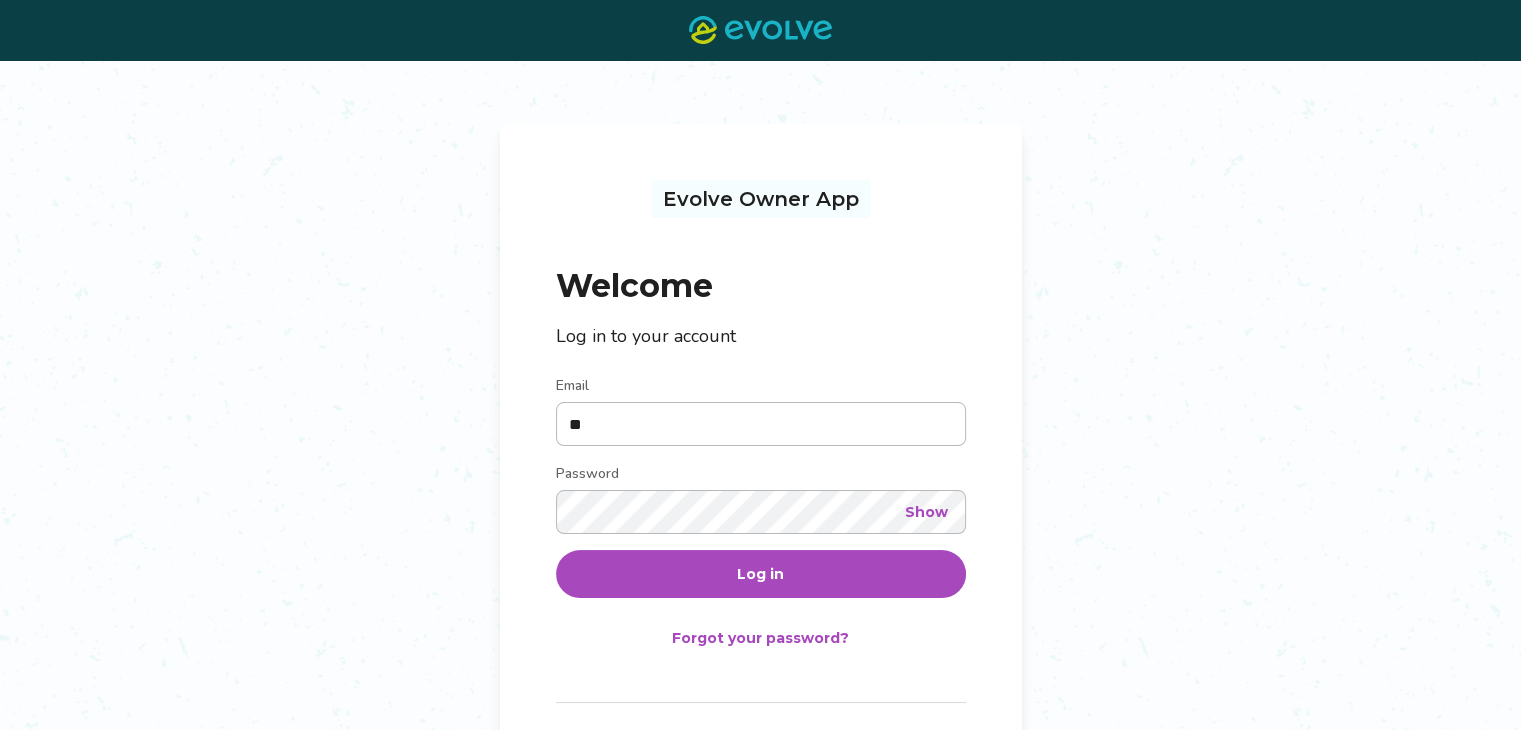 type on "**********" 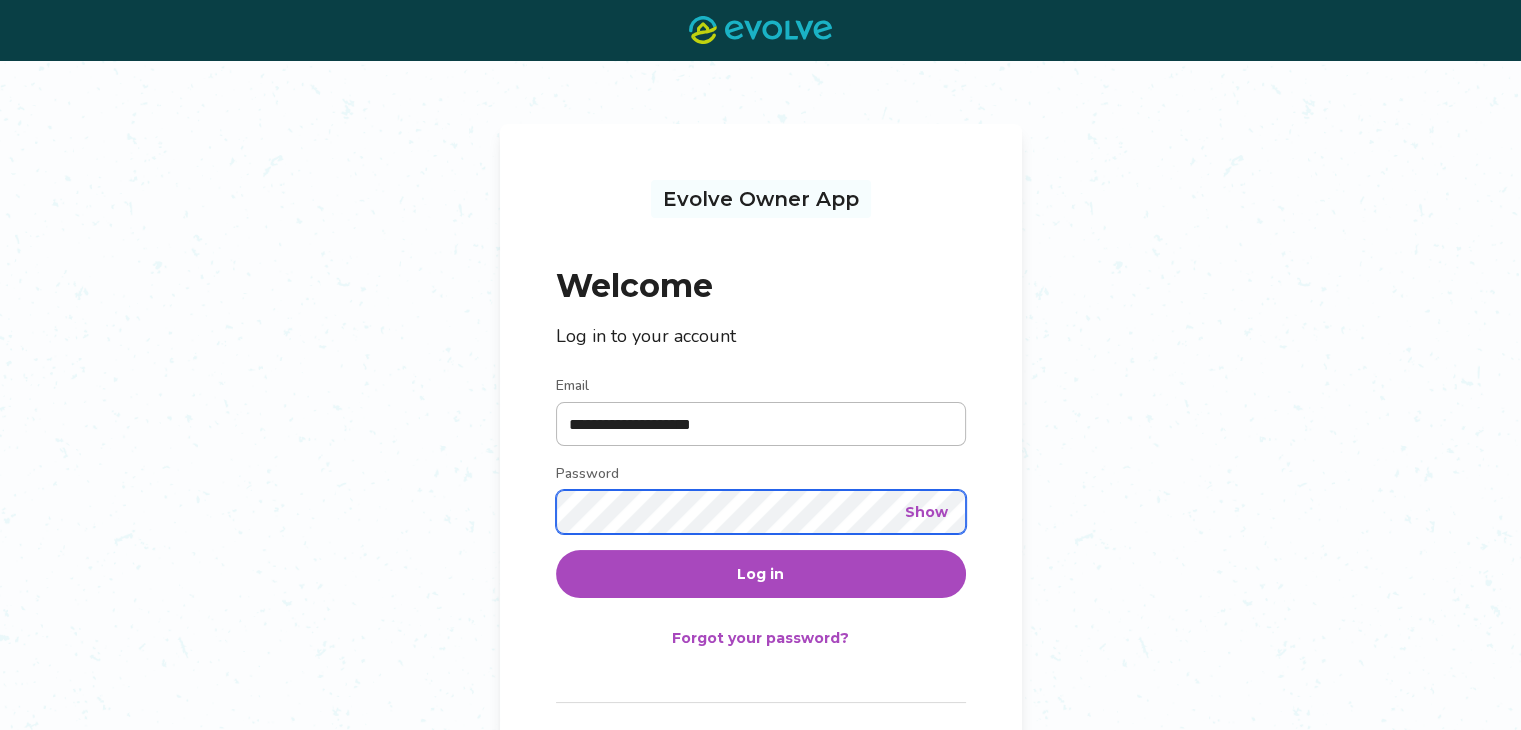 click on "Log in" at bounding box center [761, 574] 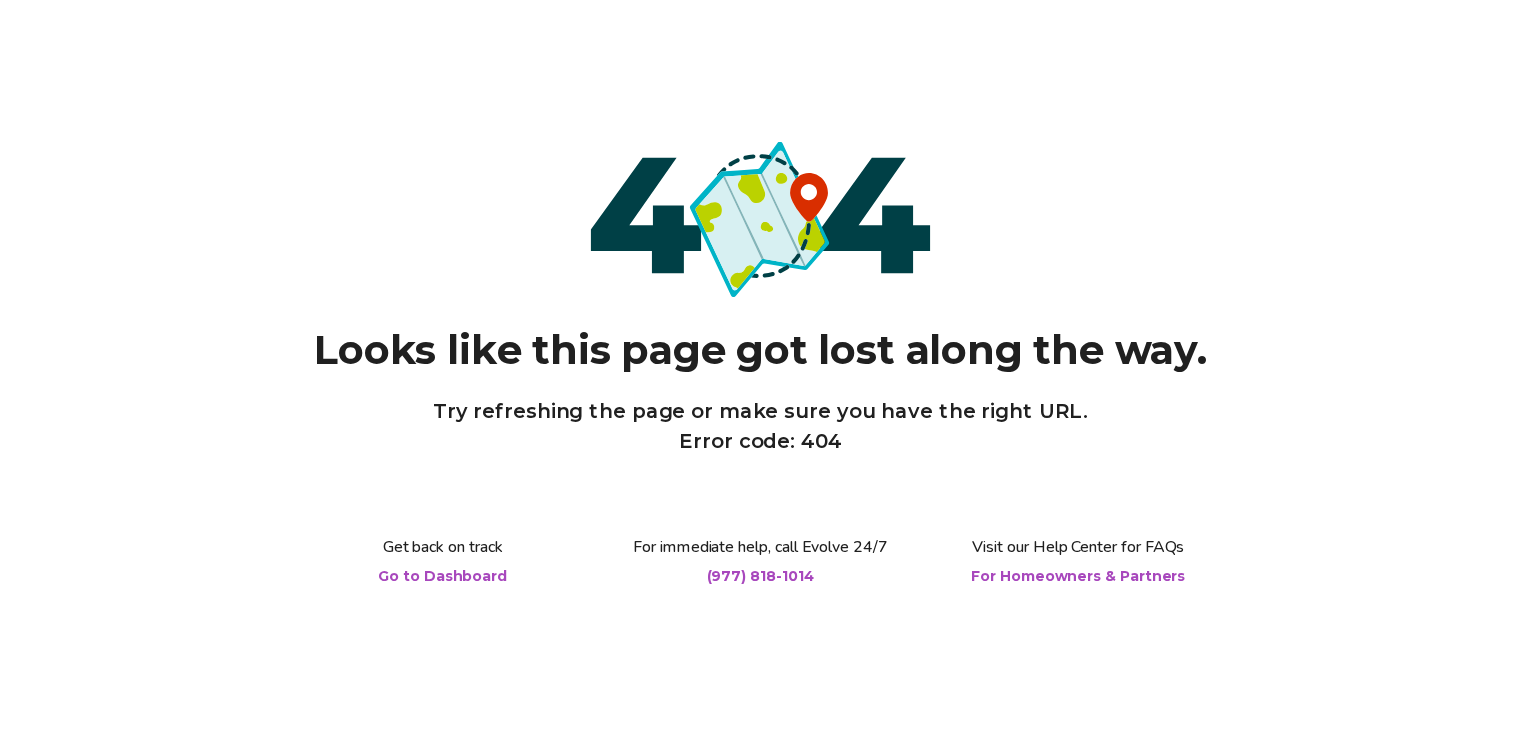 scroll, scrollTop: 0, scrollLeft: 0, axis: both 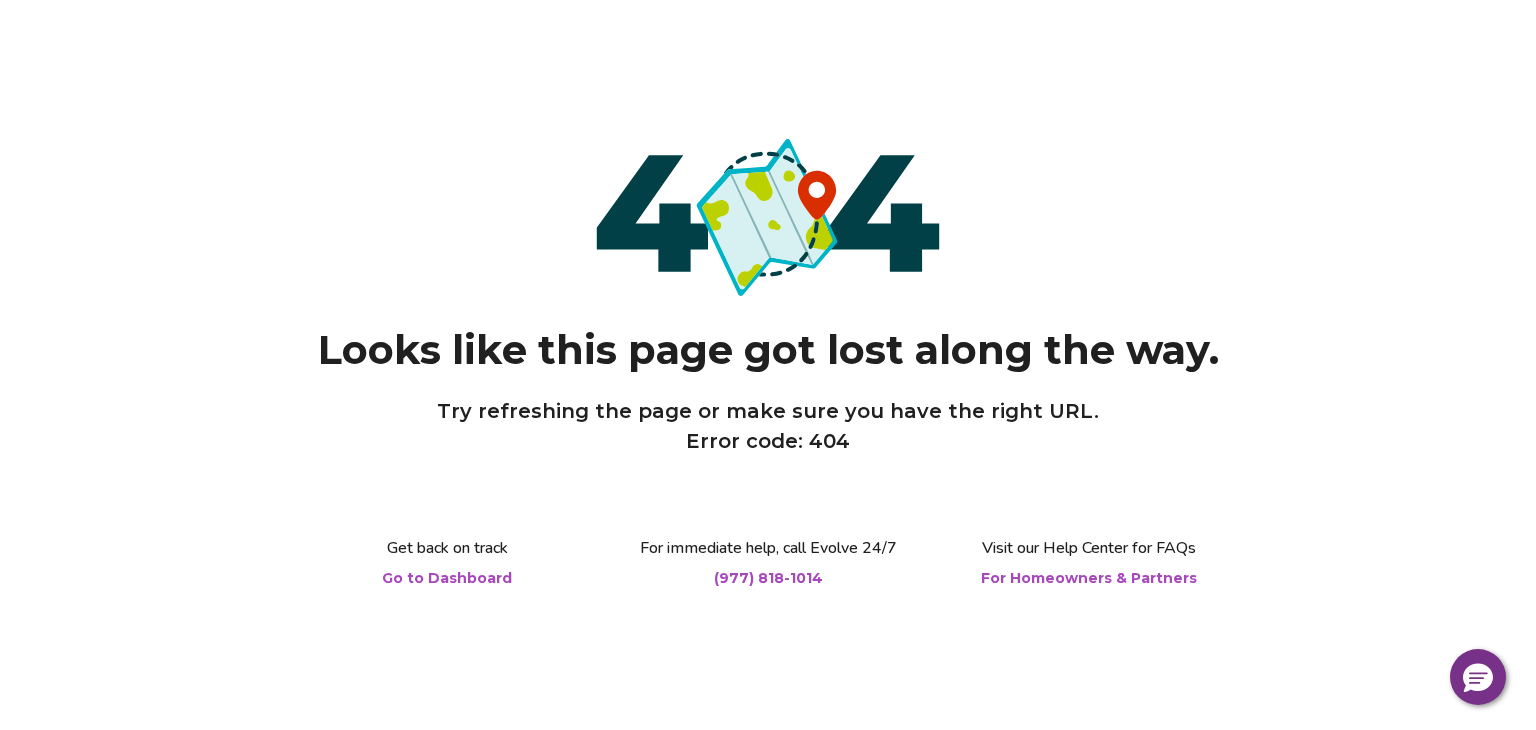 click on "Go to Dashboard" at bounding box center (447, 578) 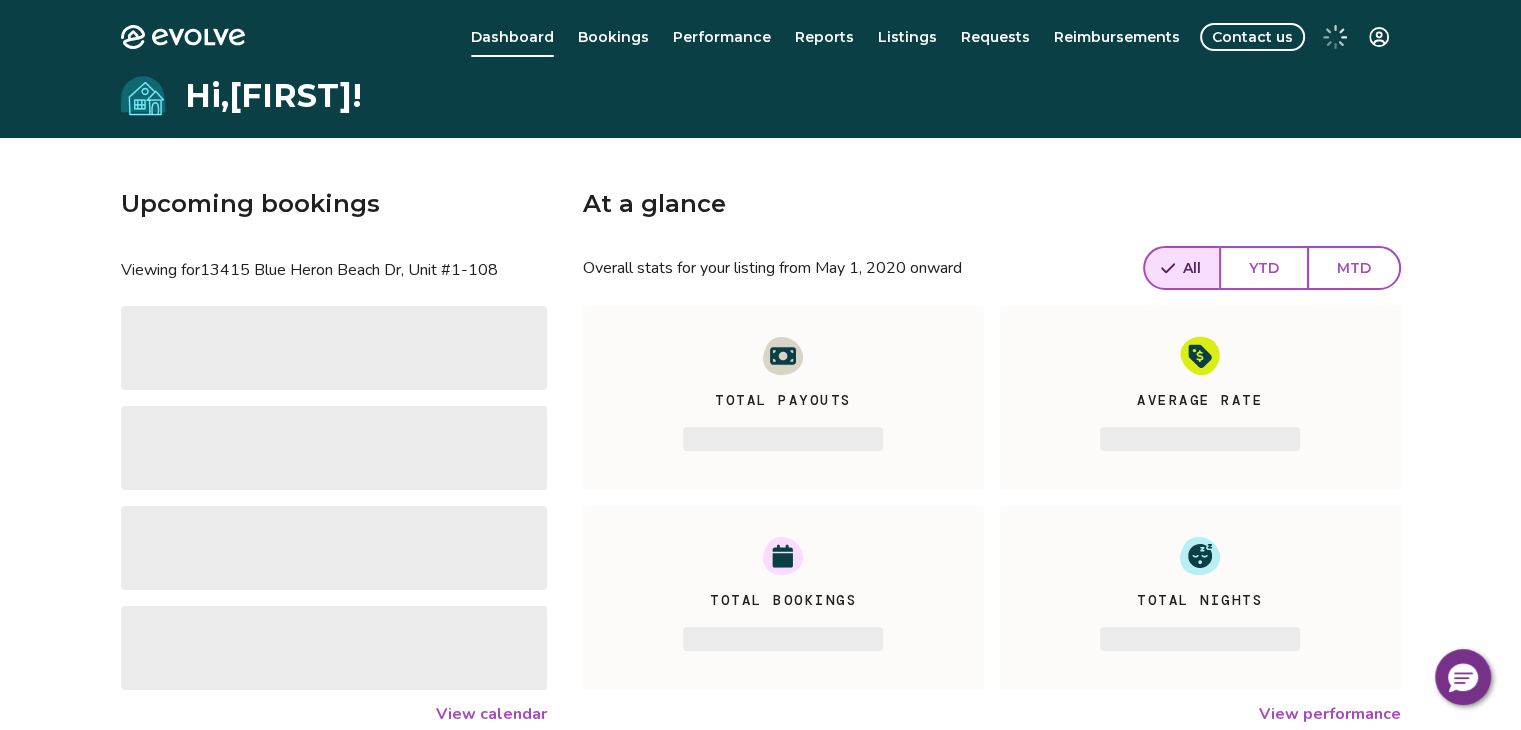 click on "‌" at bounding box center (334, 548) 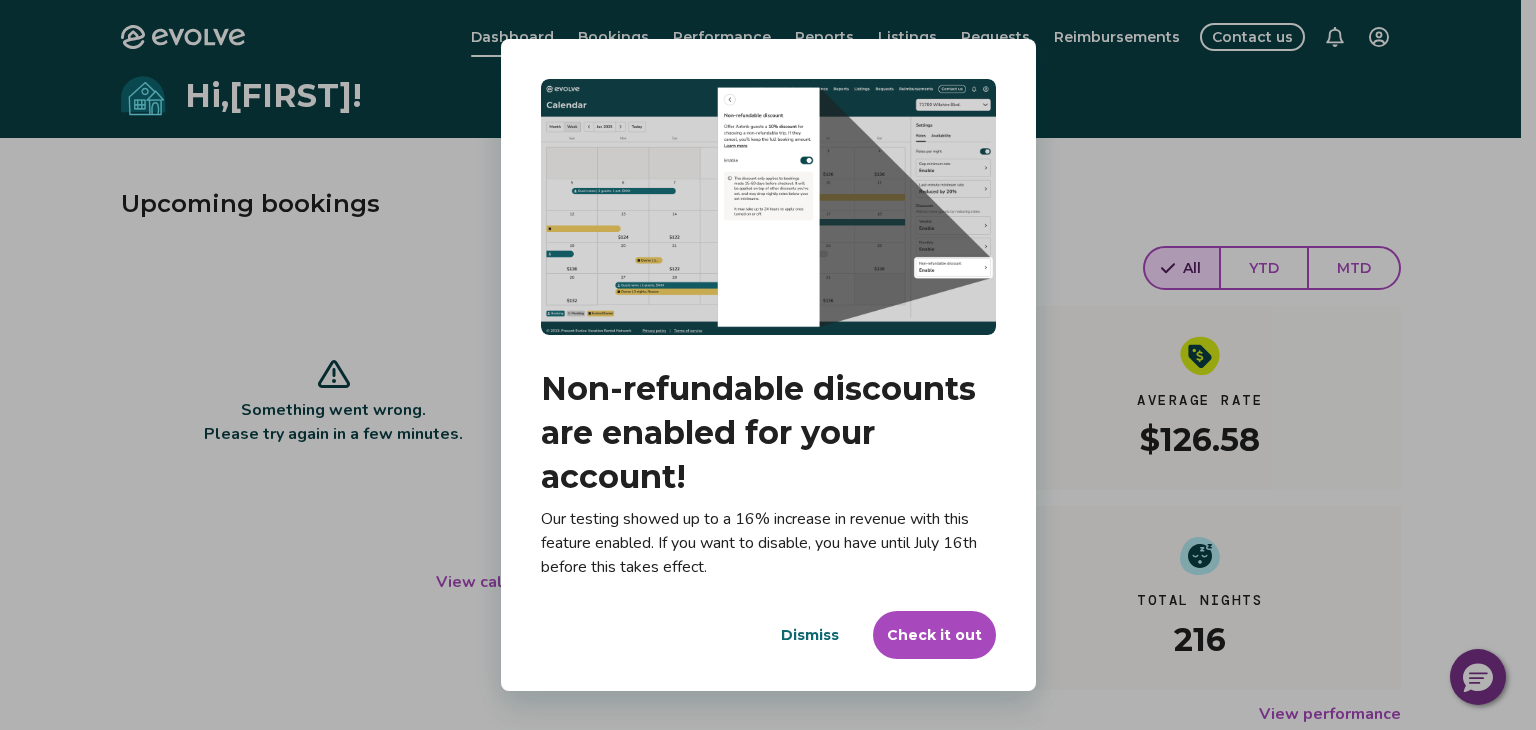 click on "Dismiss" at bounding box center (810, 635) 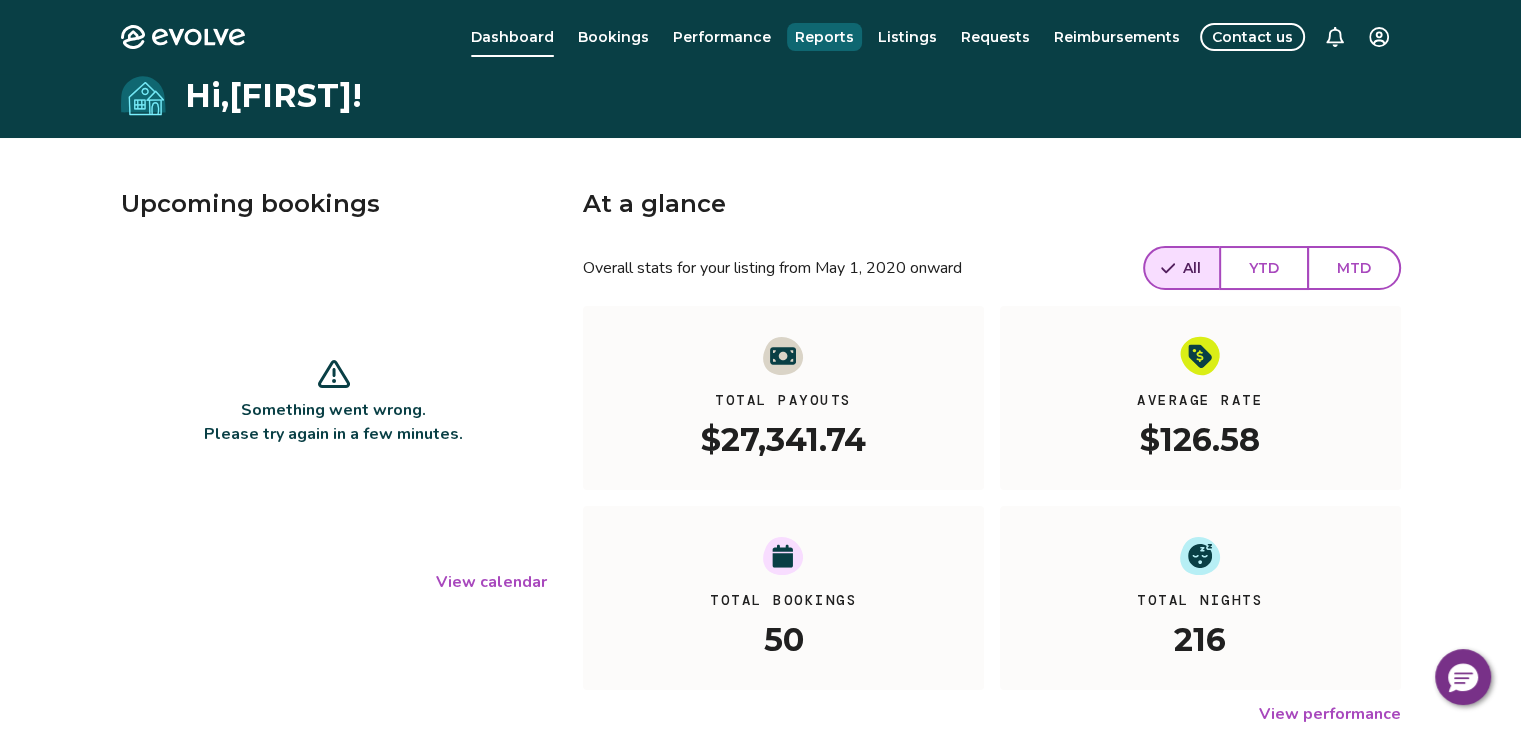 click on "Reports" at bounding box center [824, 37] 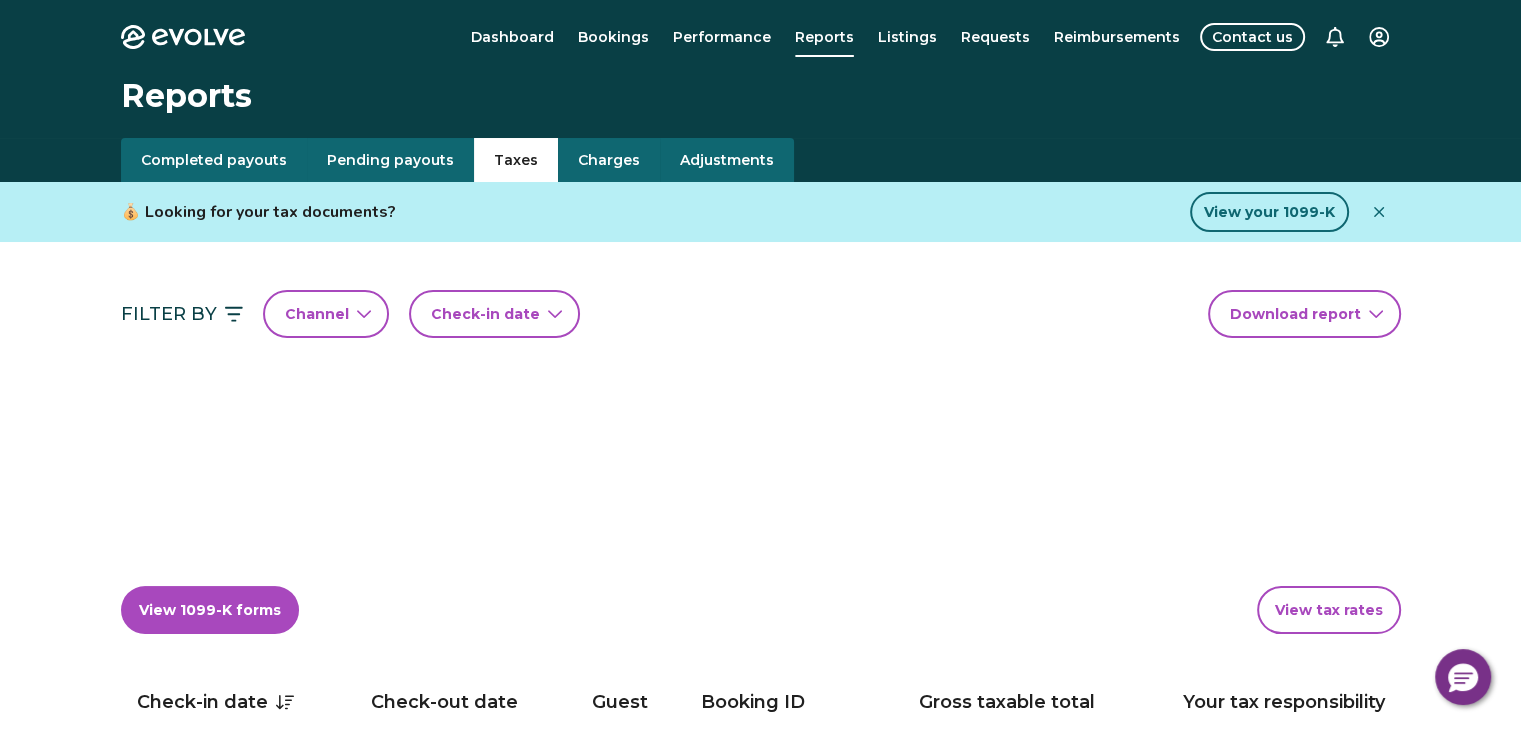 click on "Taxes" at bounding box center (516, 160) 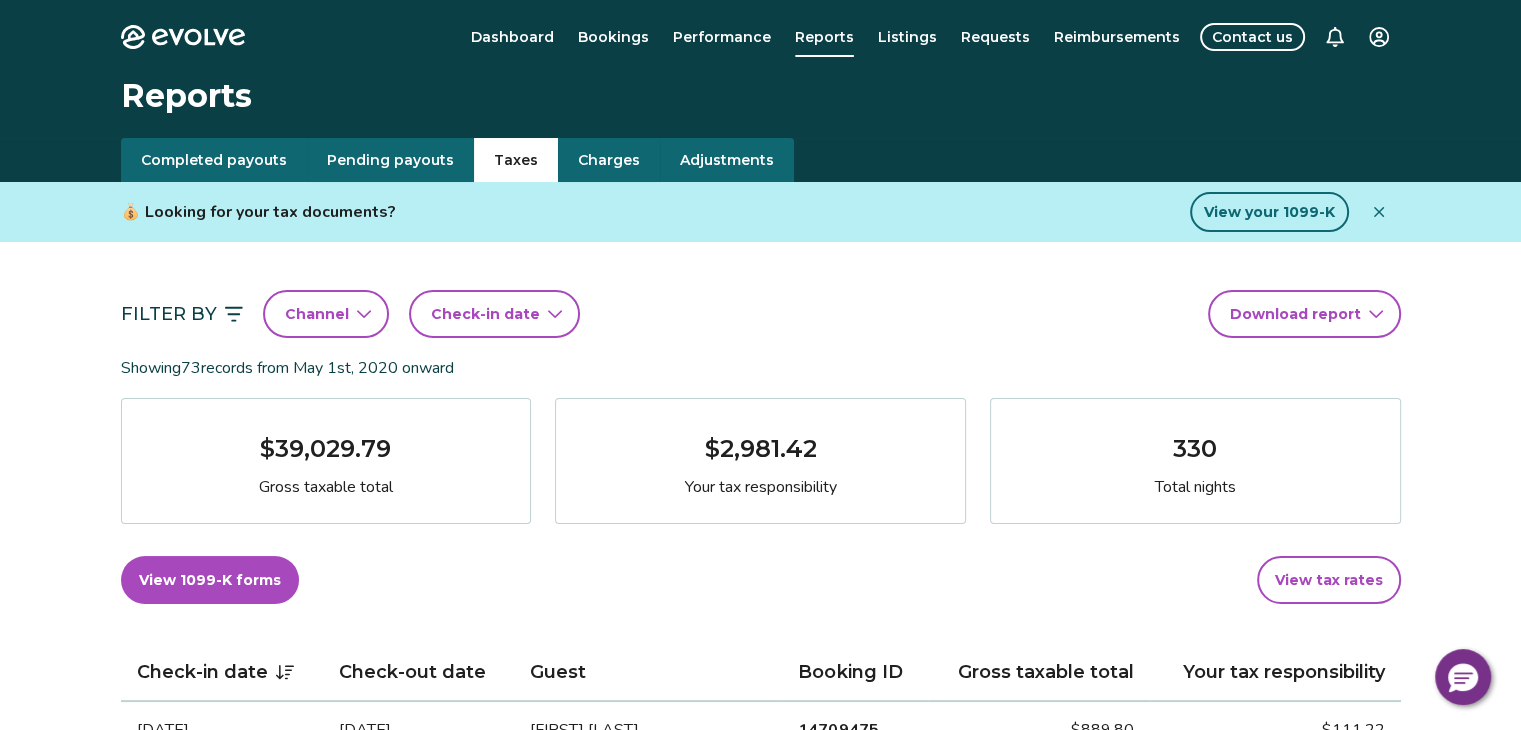 click on "Check-in date" at bounding box center [485, 314] 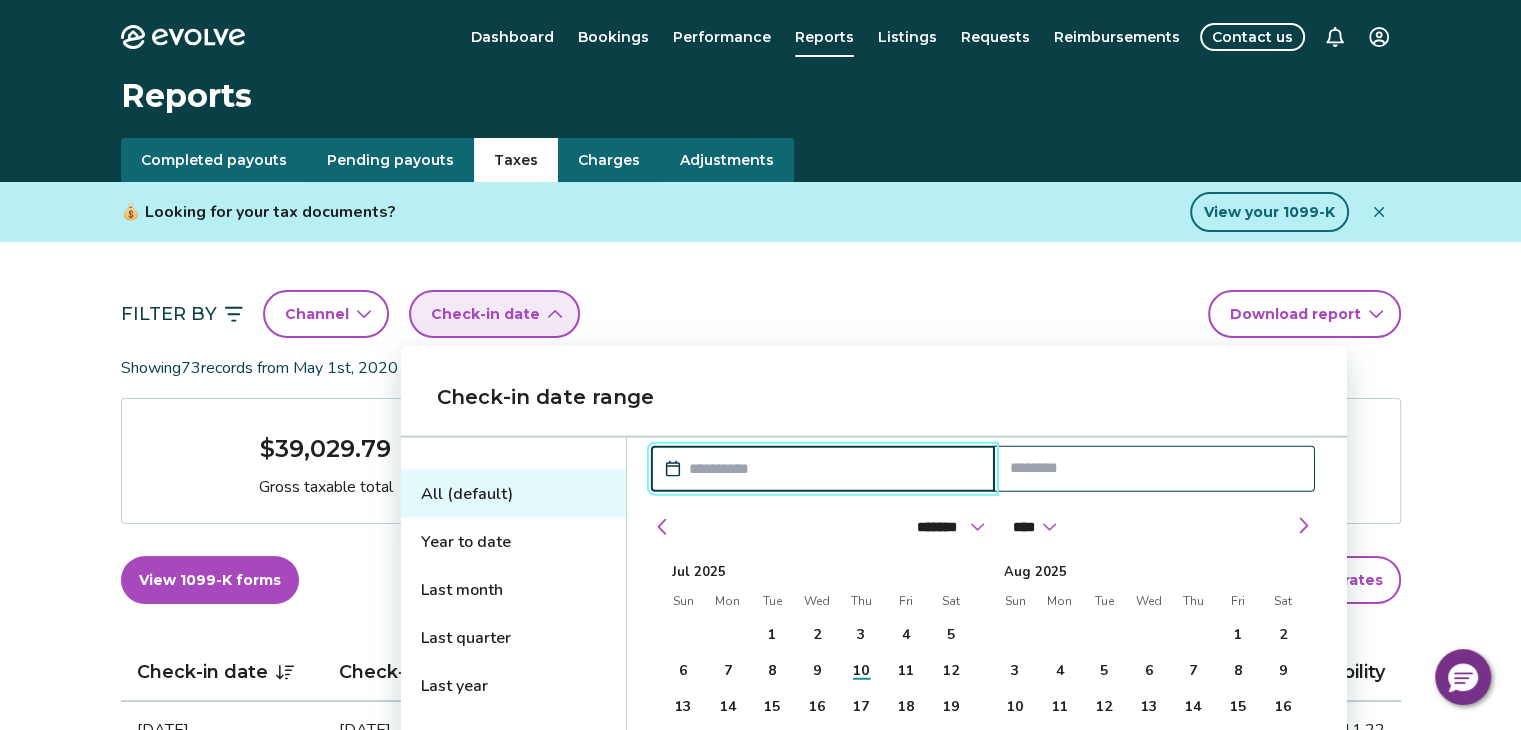 click on "Last month" at bounding box center (513, 590) 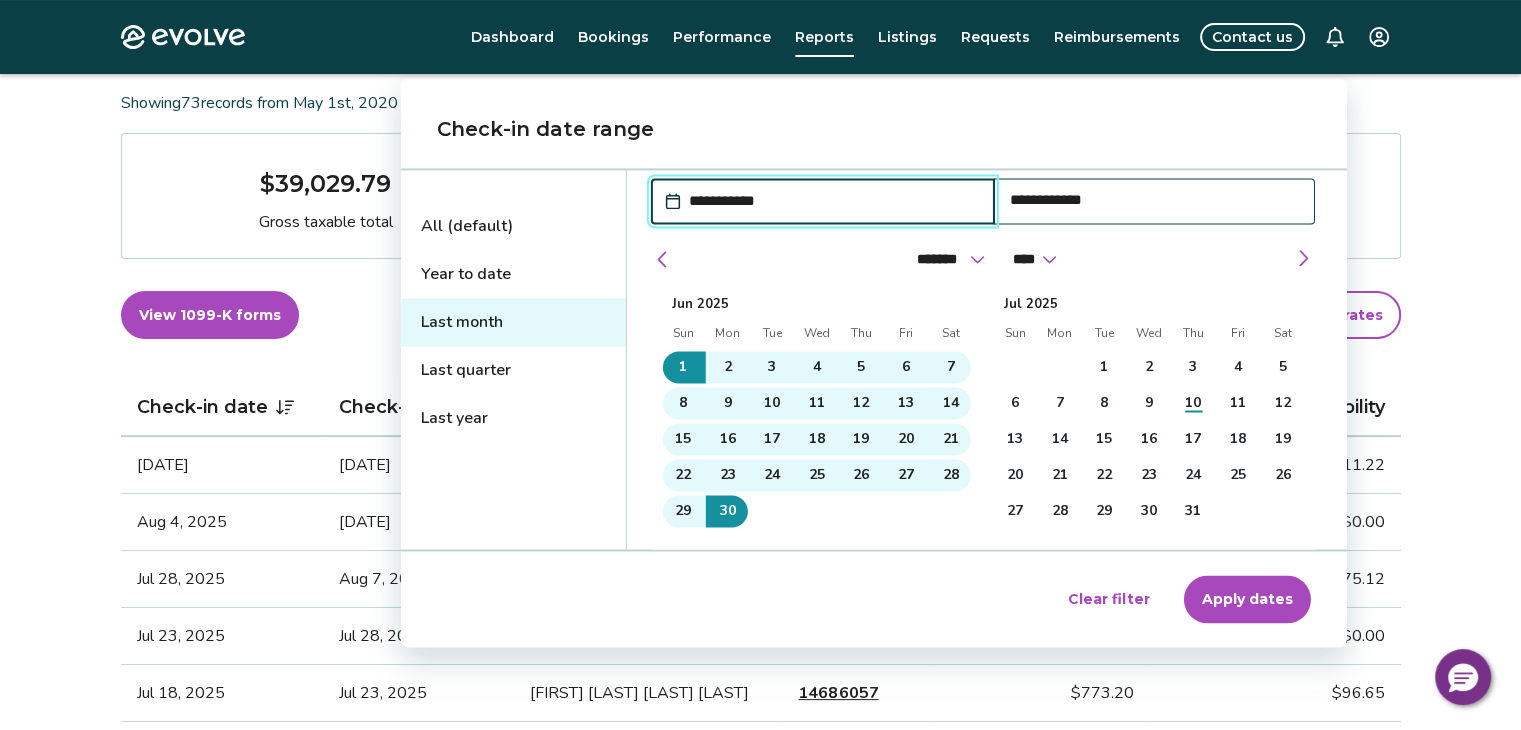 scroll, scrollTop: 267, scrollLeft: 0, axis: vertical 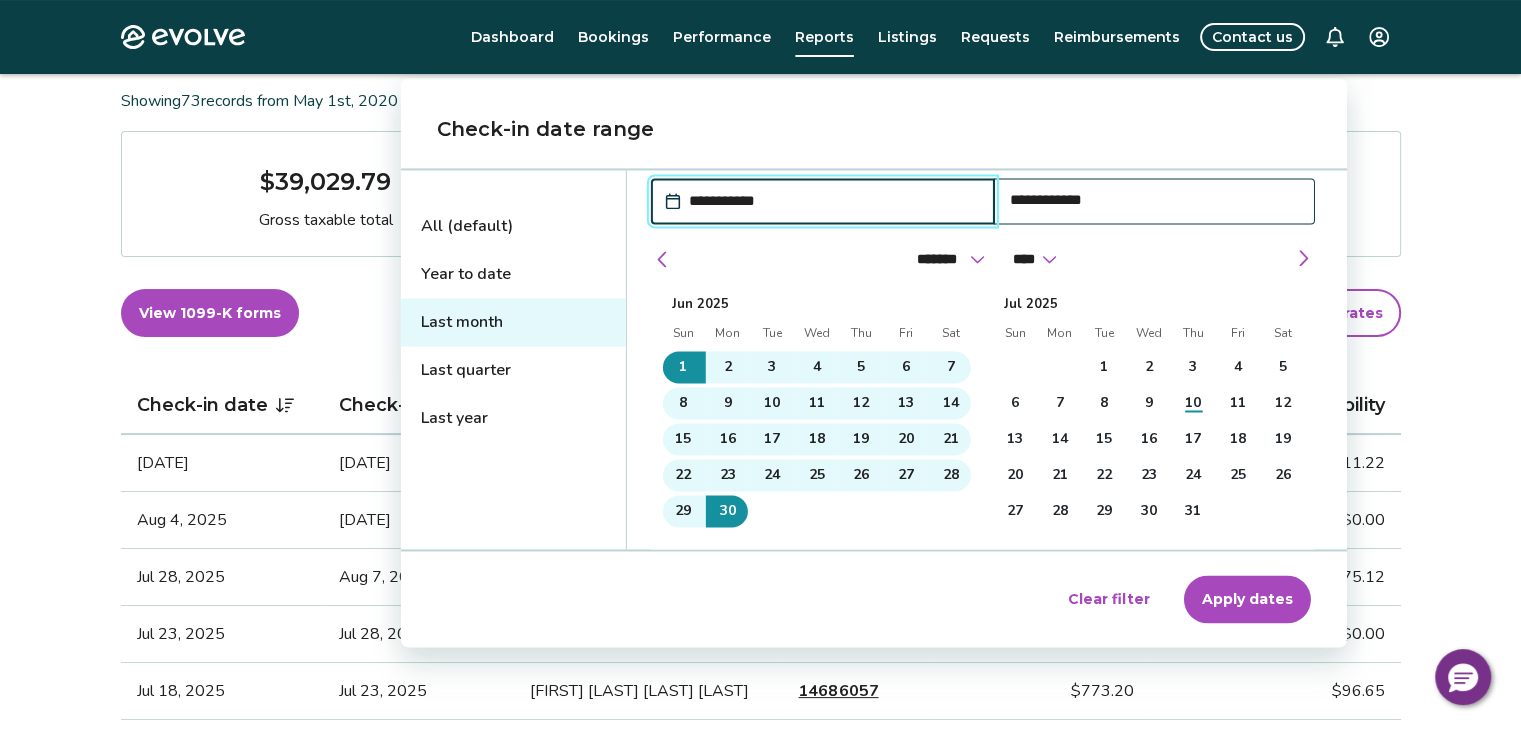 click on "Apply dates" at bounding box center (1247, 599) 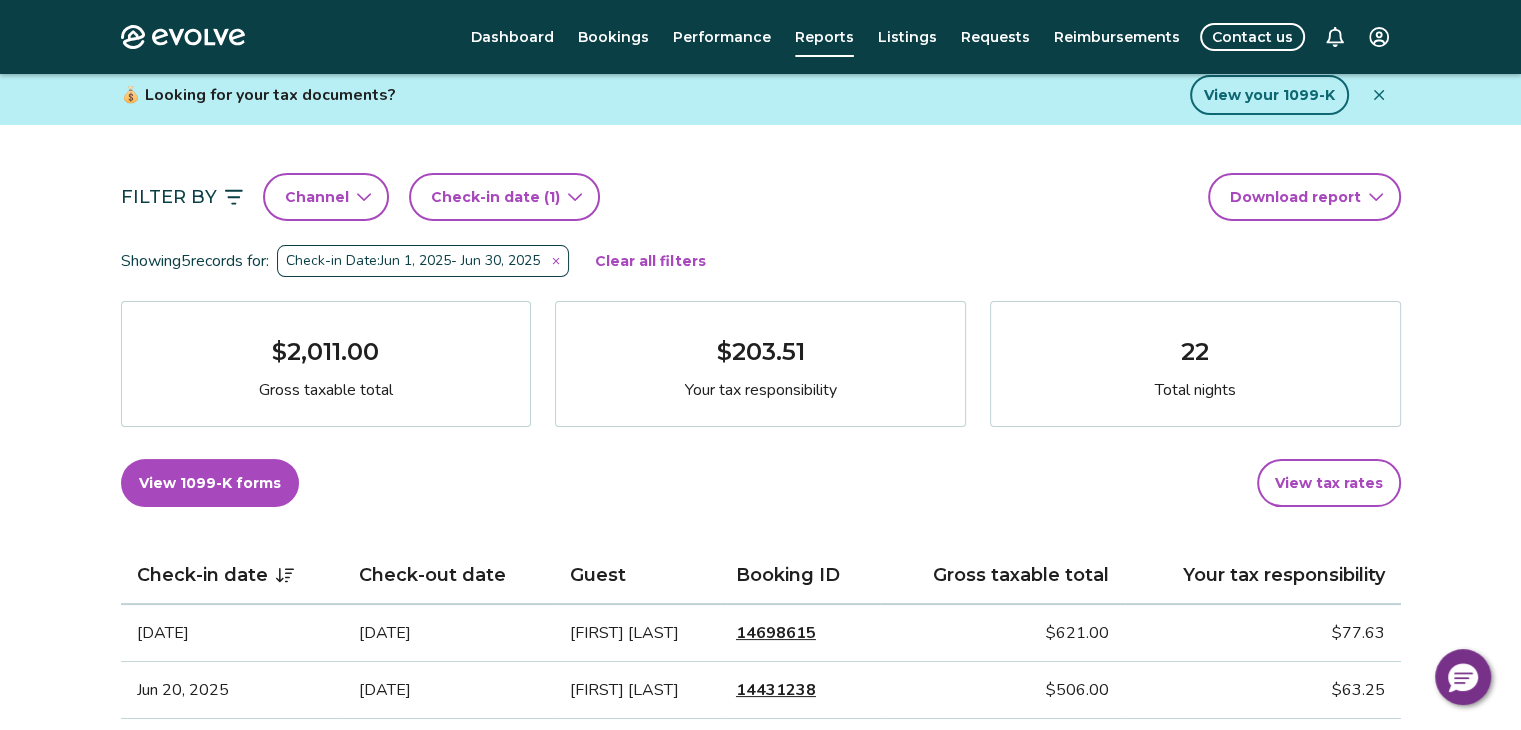 scroll, scrollTop: 120, scrollLeft: 0, axis: vertical 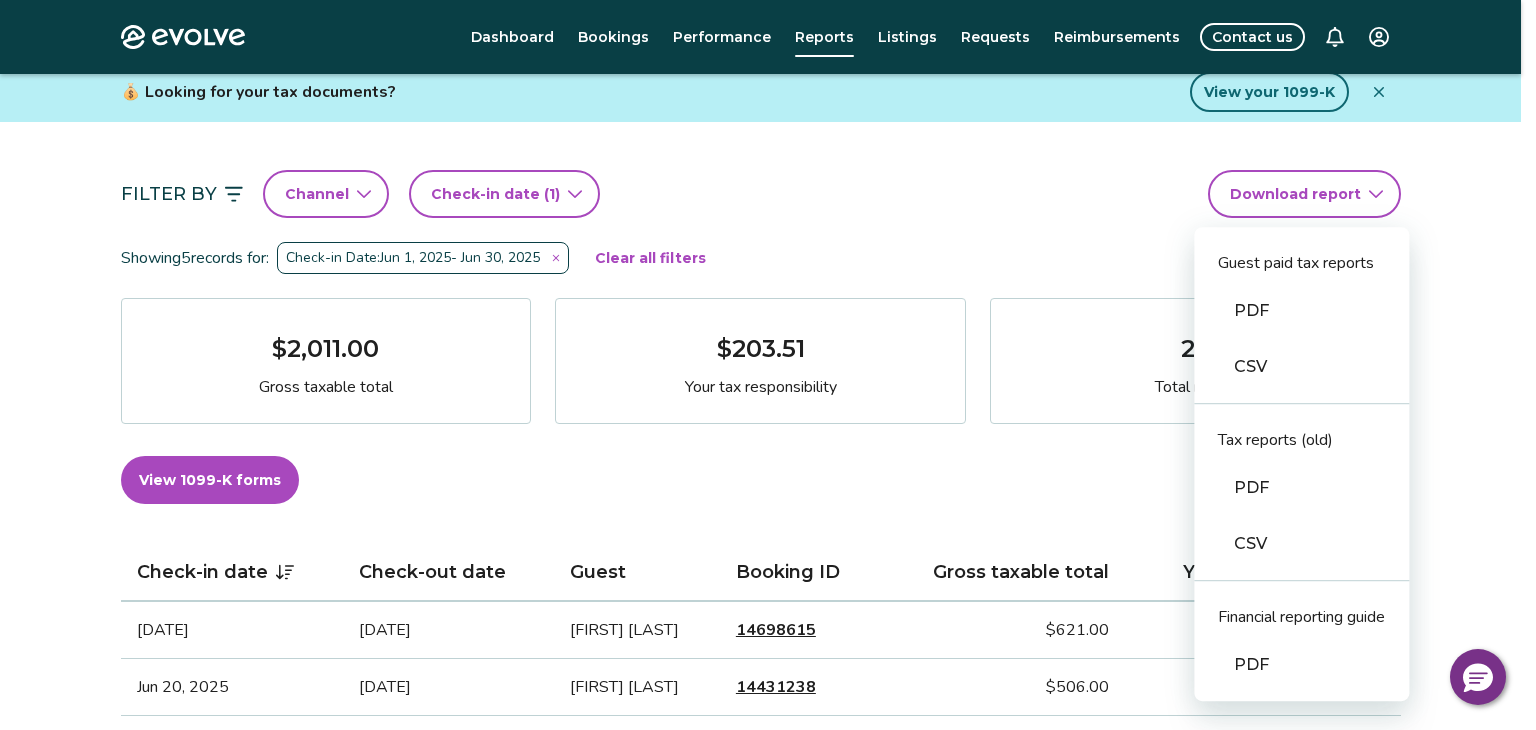 click on "Evolve Dashboard Bookings Performance Reports Listings Requests Reimbursements Contact us Reports Completed payouts Pending payouts Taxes Charges Adjustments 💰 Looking for your tax documents? View your 1099-K Filter By  Channel Check-in date (1) Download   report Guest paid tax reports PDF CSV Tax reports (old) PDF CSV Financial reporting guide PDF Showing  5  records   for: Check-in Date:  [DATE]  -   [DATE] Clear all filters [PRICE] Gross taxable total [PRICE] Your tax responsibility 22 Total nights View 1099-K forms View tax rates Check-in date Check-out date Guest Booking ID Gross taxable total Your tax responsibility [DATE] [DATE] [FIRST] [LAST] [NUMBER] [PRICE] [PRICE] [DATE] [DATE] [FIRST] [LAST] [NUMBER] [PRICE] [PRICE] [DATE] [DATE] [FIRST] [LAST] [NUMBER] [PRICE] [PRICE] [DATE] [DATE] [FIRST] [LAST] [NUMBER] [PRICE] [PRICE] [DATE] [DATE] [FIRST] [LAST] [NUMBER] [PRICE] [PRICE] Tax FAQs Tax resources Privacy Policy |" at bounding box center (768, 791) 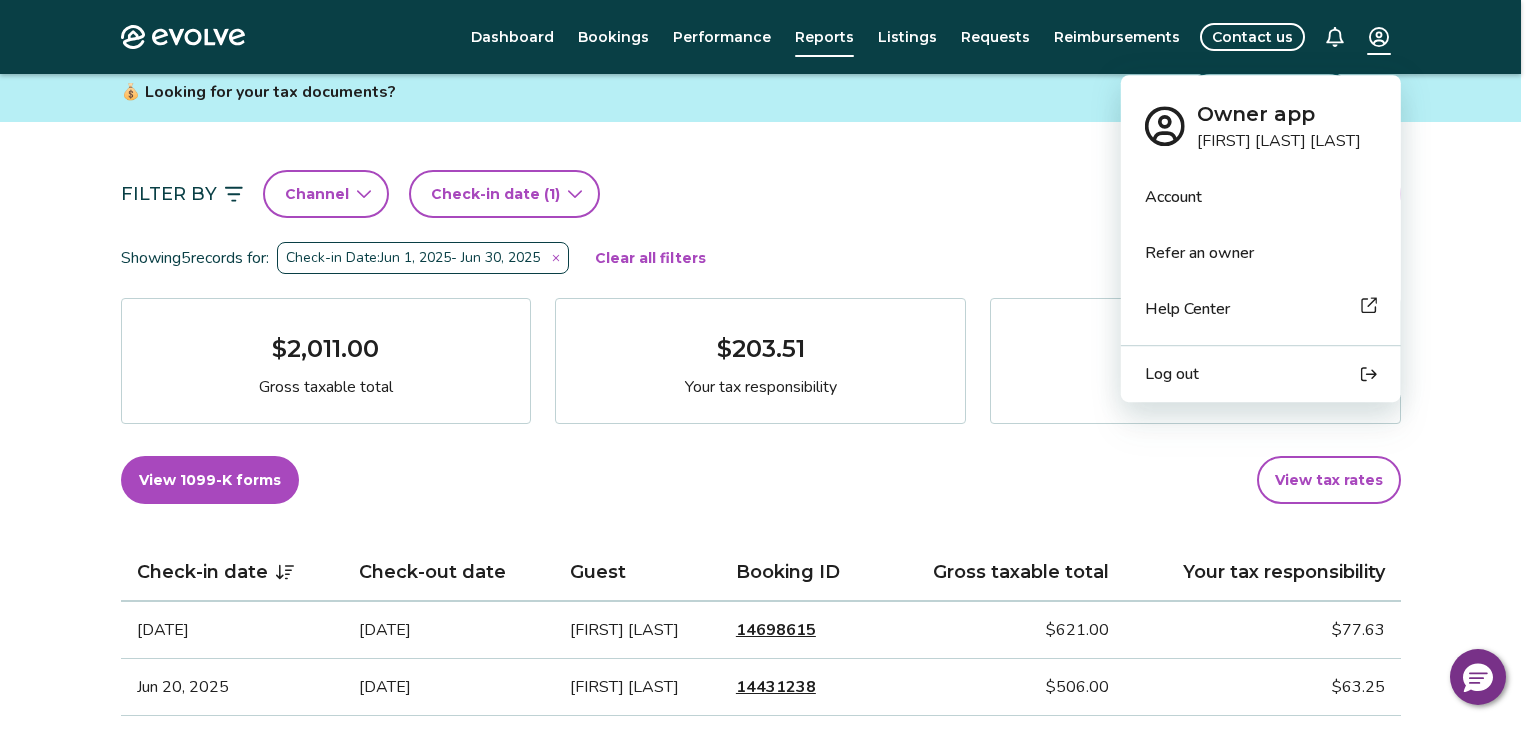 click on "Evolve Dashboard Bookings Performance Reports Listings Requests Reimbursements Contact us Reports Completed payouts Pending payouts Taxes Charges Adjustments 💰 Looking for your tax documents? View your 1099-K Filter By  Channel Check-in date (1) Download   report Showing  5  records   for: Check-in Date:  [DATE]  -   [DATE] Clear all filters [PRICE] Gross taxable total [PRICE] Your tax responsibility 22 Total nights View 1099-K forms View tax rates Check-in date Check-out date Guest Booking ID Gross taxable total Your tax responsibility [DATE] [DATE] [FIRST] [LAST] [NUMBER] [PRICE] [PRICE] [DATE] [DATE] [FIRST] [LAST] [NUMBER] [PRICE] [PRICE] [DATE] [DATE] [FIRST] [LAST] [NUMBER] [PRICE] [PRICE] [DATE] [DATE] [FIRST] [LAST] [NUMBER] [PRICE] [PRICE] [DATE] [DATE] [FIRST] [LAST] [NUMBER] [PRICE] [PRICE] Tax FAQs How is my gross taxable total calculated? How is my tax responsibility calculated, and why does it sometimes show $0.00? |" at bounding box center (768, 791) 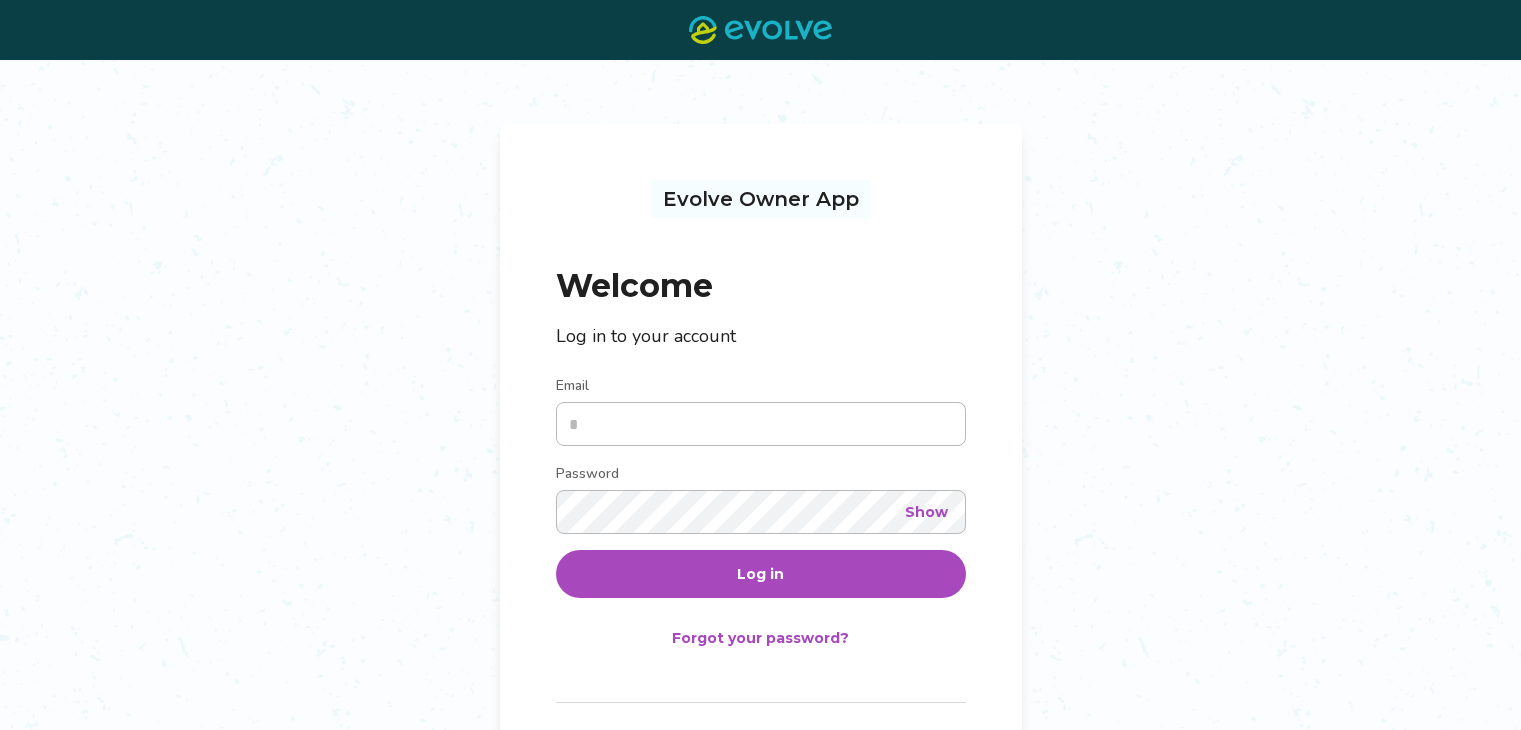 scroll, scrollTop: 0, scrollLeft: 0, axis: both 